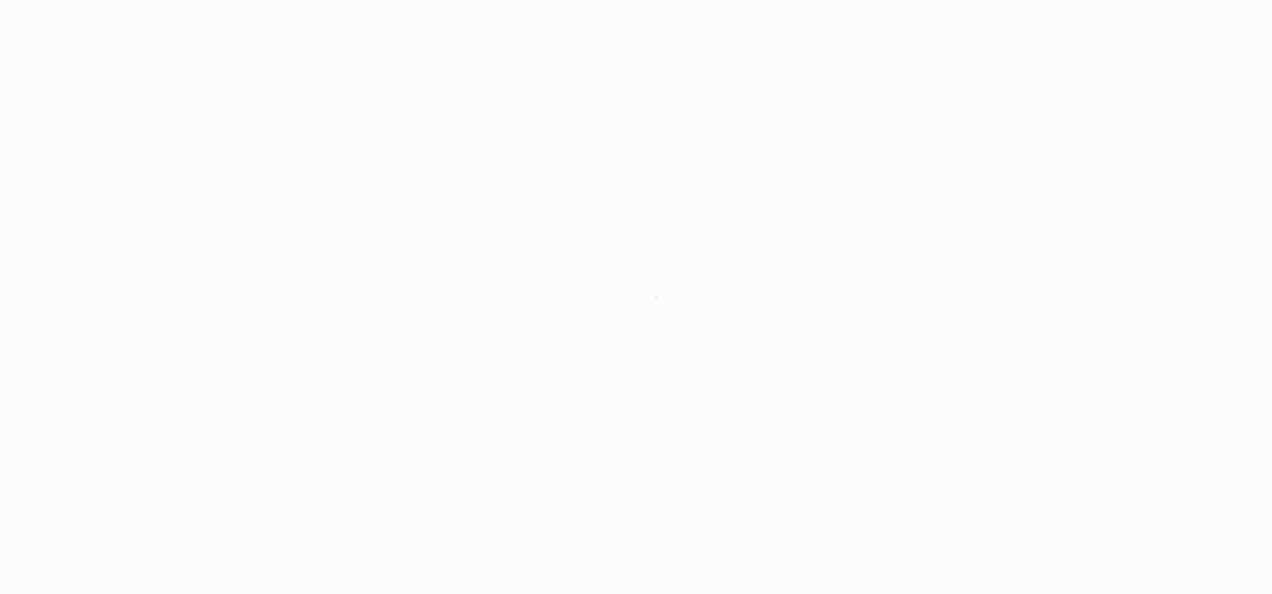 scroll, scrollTop: 0, scrollLeft: 0, axis: both 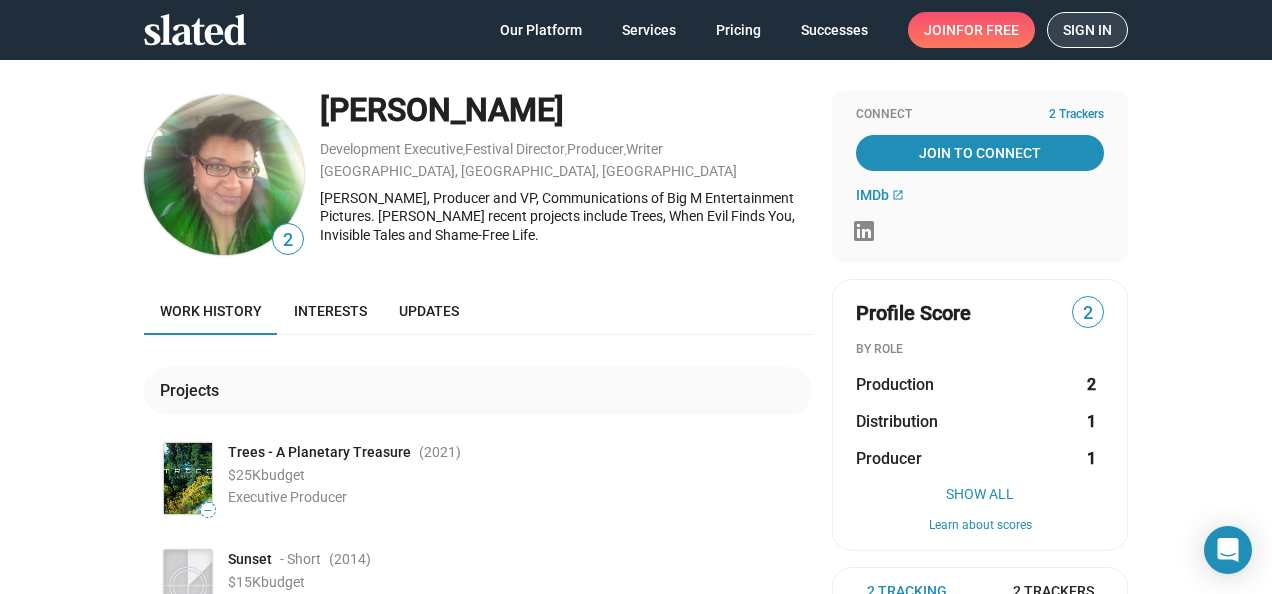 click on "Sign in" at bounding box center (1087, 30) 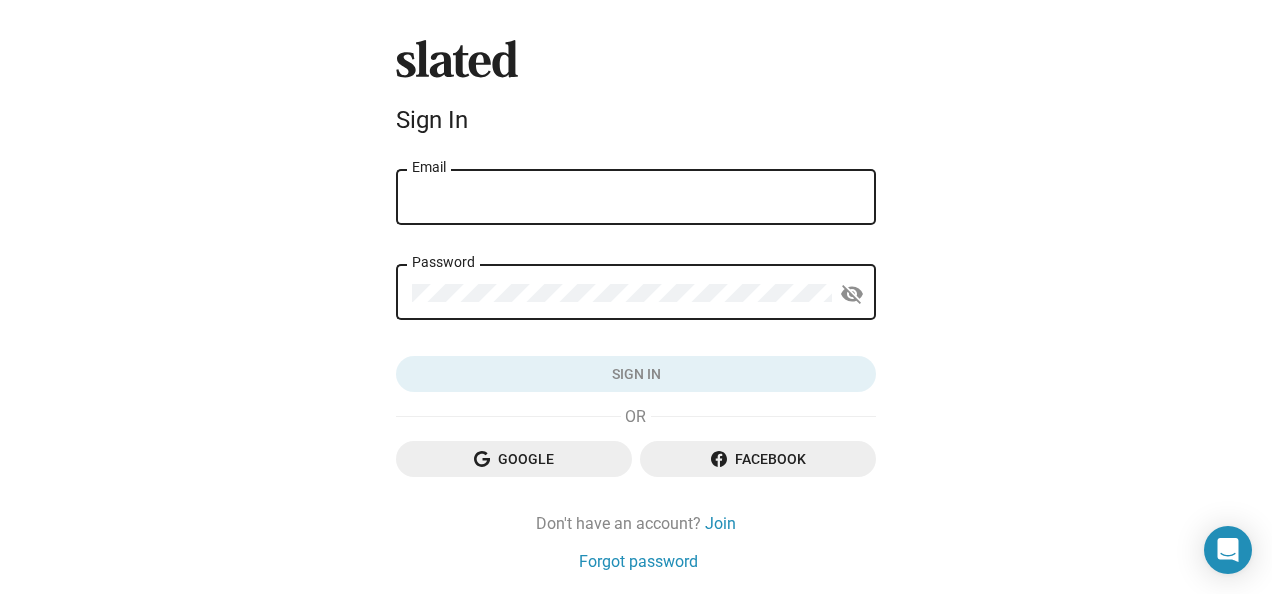 click on "Email" at bounding box center (636, 198) 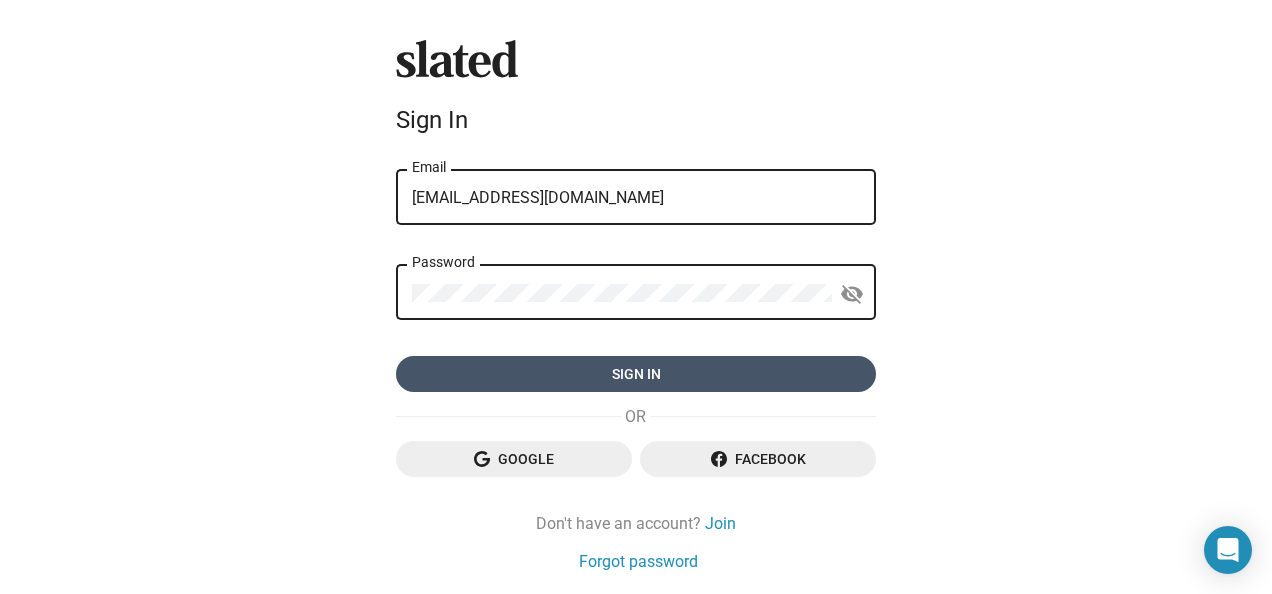 click on "Sign in" 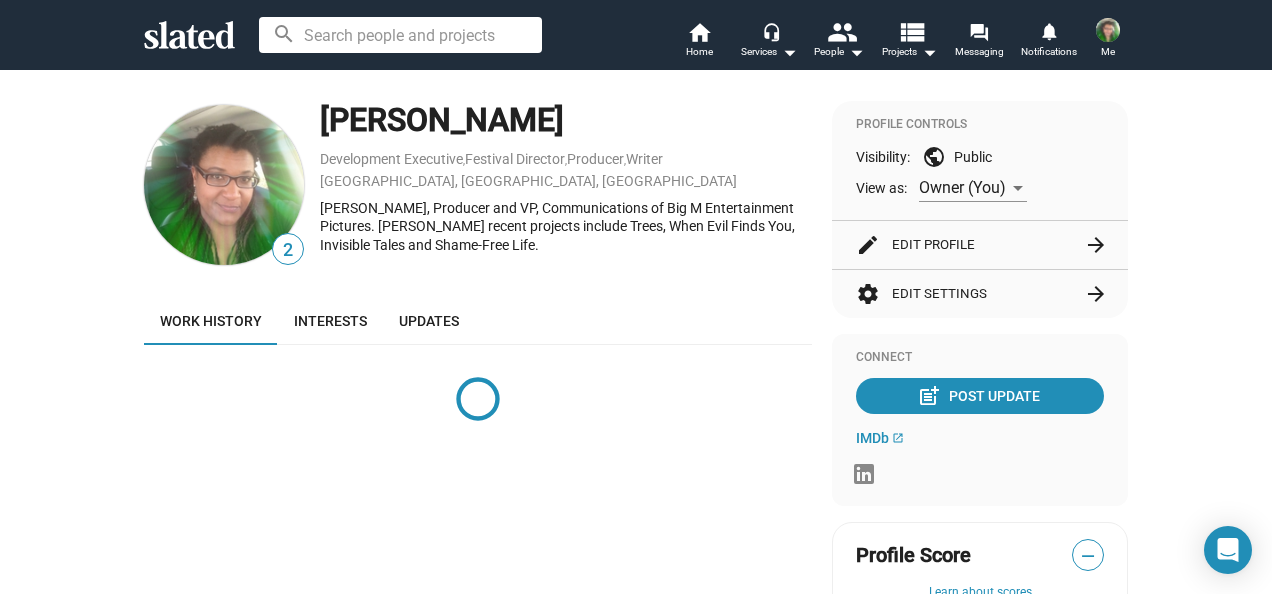 scroll, scrollTop: 0, scrollLeft: 0, axis: both 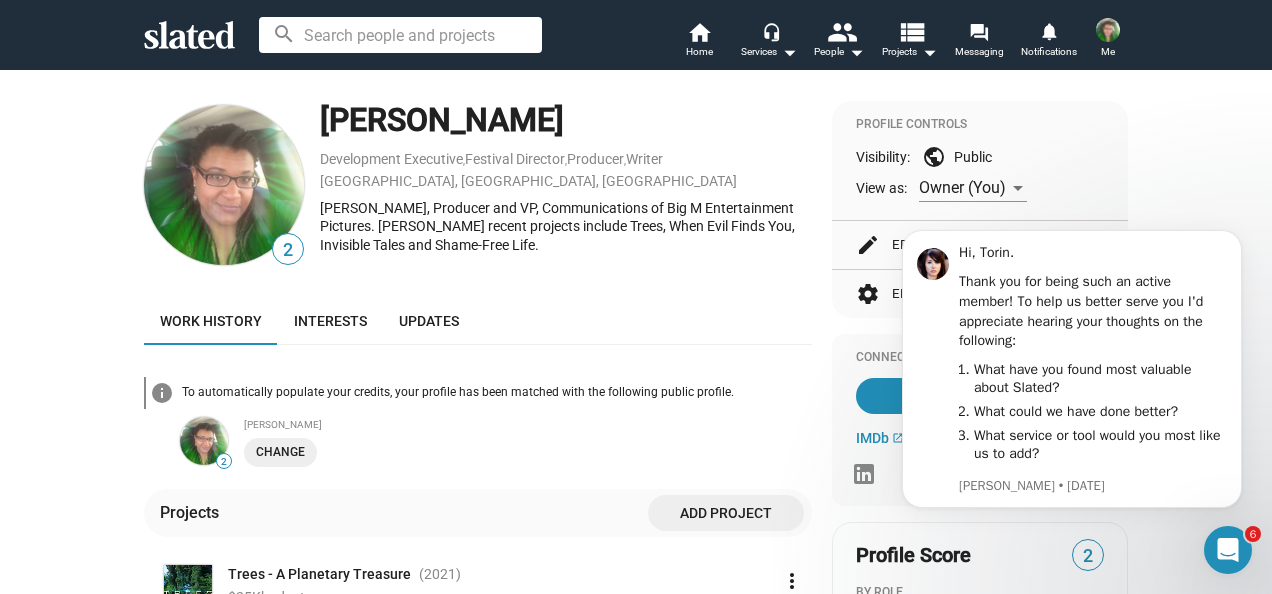 click on "2  Torin Lee  Development Executive ,  Festival Director ,  Producer ,  Writer Hartford, CT, US Torin Lee, Producer and VP, Communications of Big M Entertainment Pictures.
Ms. Lee’s recent projects include Trees, When Evil Finds You, Invisible Tales and Shame-Free Life. Work history Interests Updates info To automatically populate your credits, your profile has been matched with the following public profile. 2 Torin Lee Change  Projects  Add project  — Trees - A Planetary Treasure (2021 ) $25K  budget  Executive Producer  more_vert — Sunset - Short (2014 ) $15K  budget  Associate Producer  more_vert — The Art of Yoga: Therapy with Anasuya (2010 ) $15K  budget  Associate Producer  more_vert Companies  Add Company  9 Big M Entertainment (us) 12  films Producer  (Jun 2010 -  Present )  more_vert Profile Controls  Visibility:  public Public View as: Owner (You) edit  Edit Profile  arrow_forward settings  Edit Settings  arrow_forward  Connect  2 Trackers post_add  Post Update  IMDb   open_in_new 2 2 1 1" at bounding box center [636, 675] 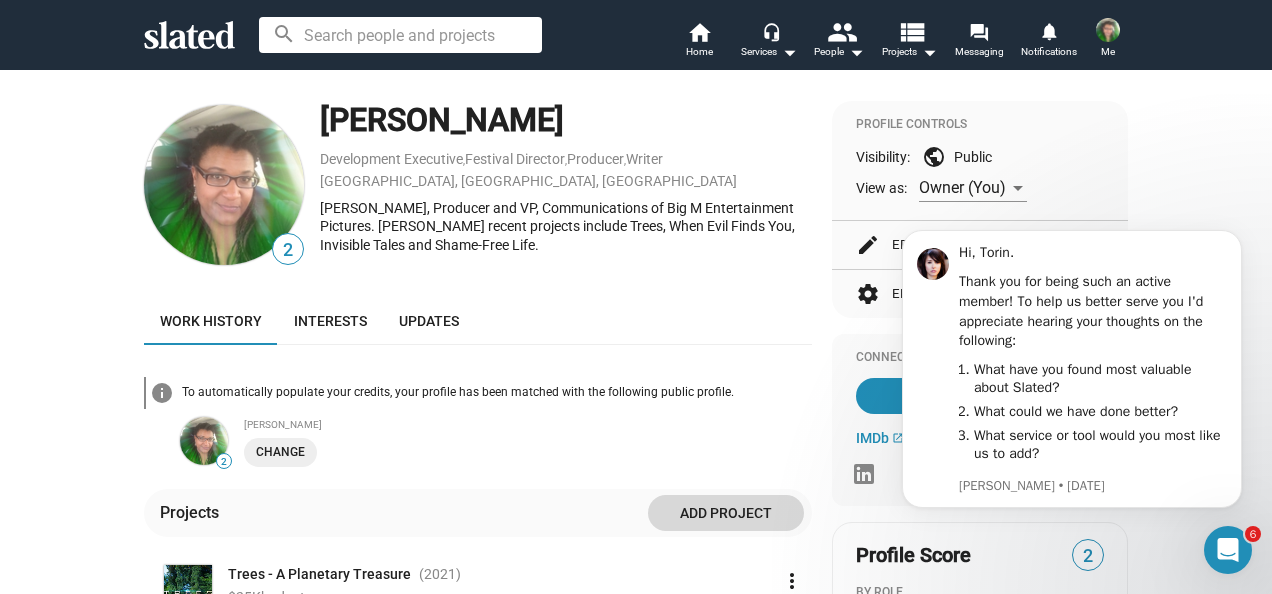 click on "Add project" 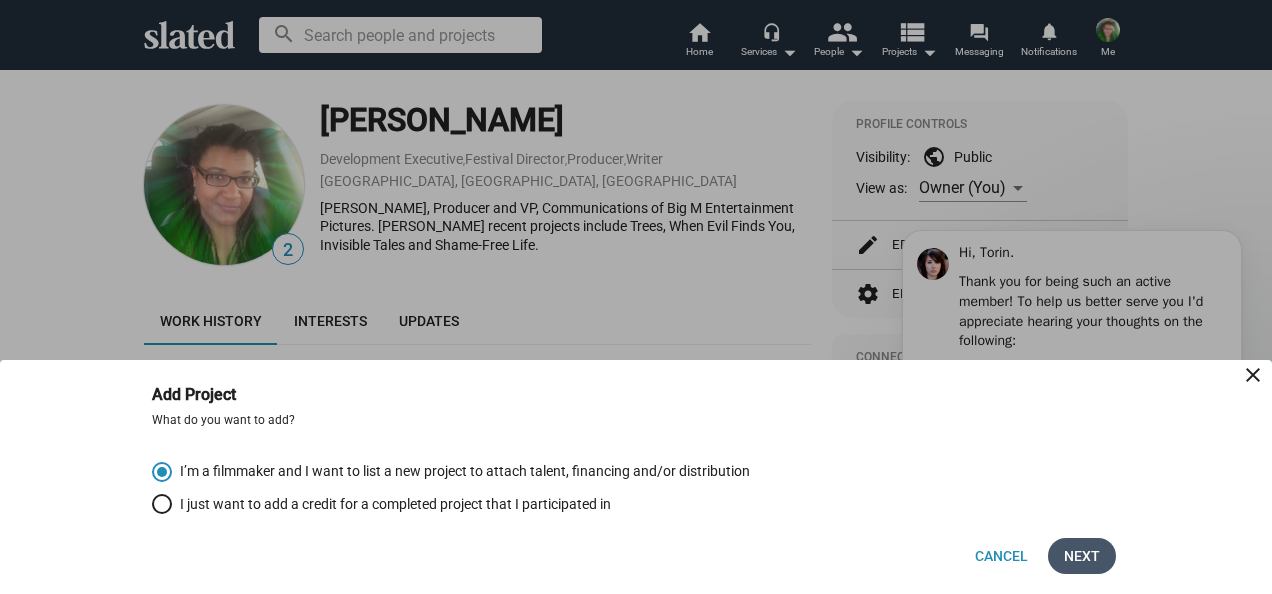 click on "Next" at bounding box center (1082, 556) 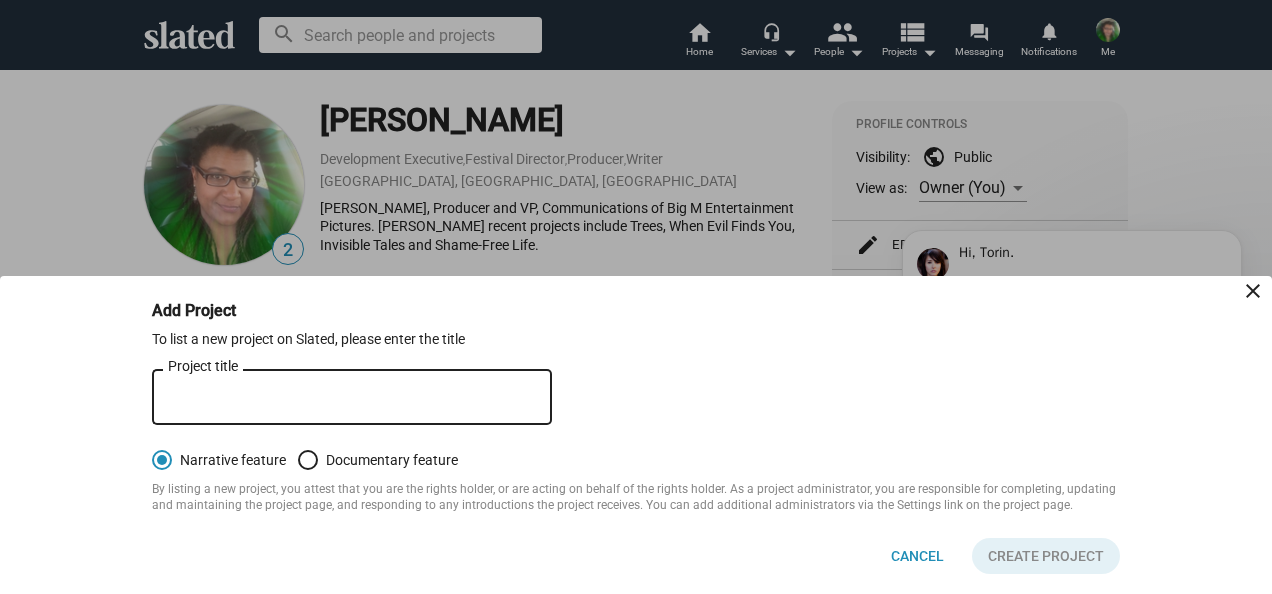 click on "Project title" at bounding box center [352, 398] 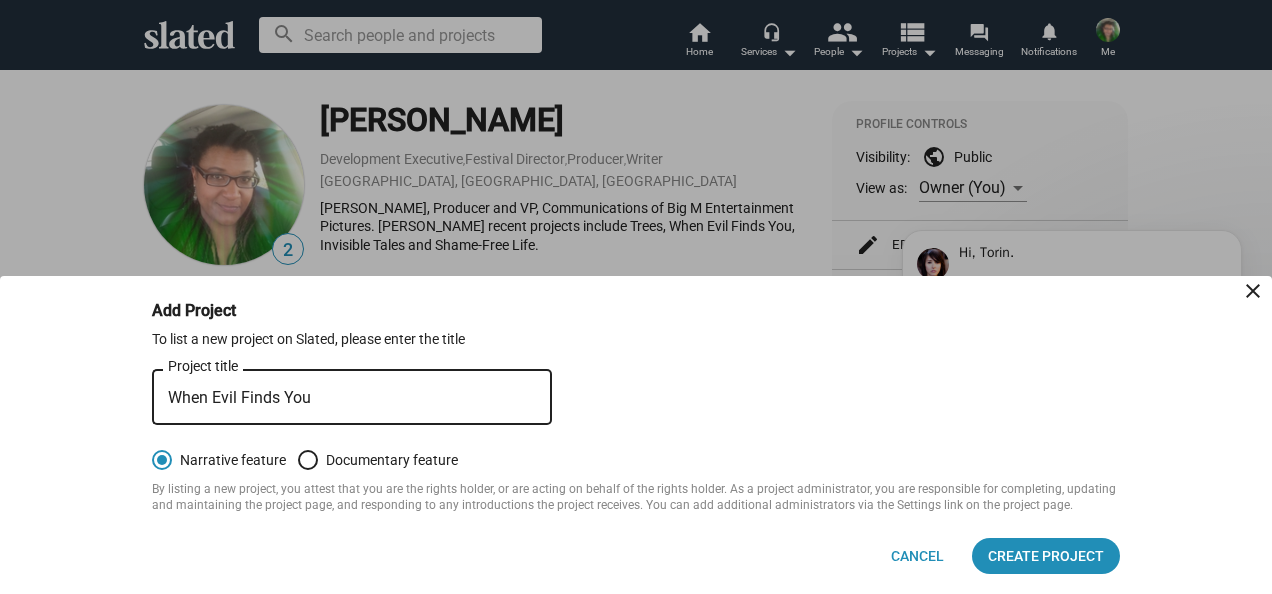type on "When Evil Finds You" 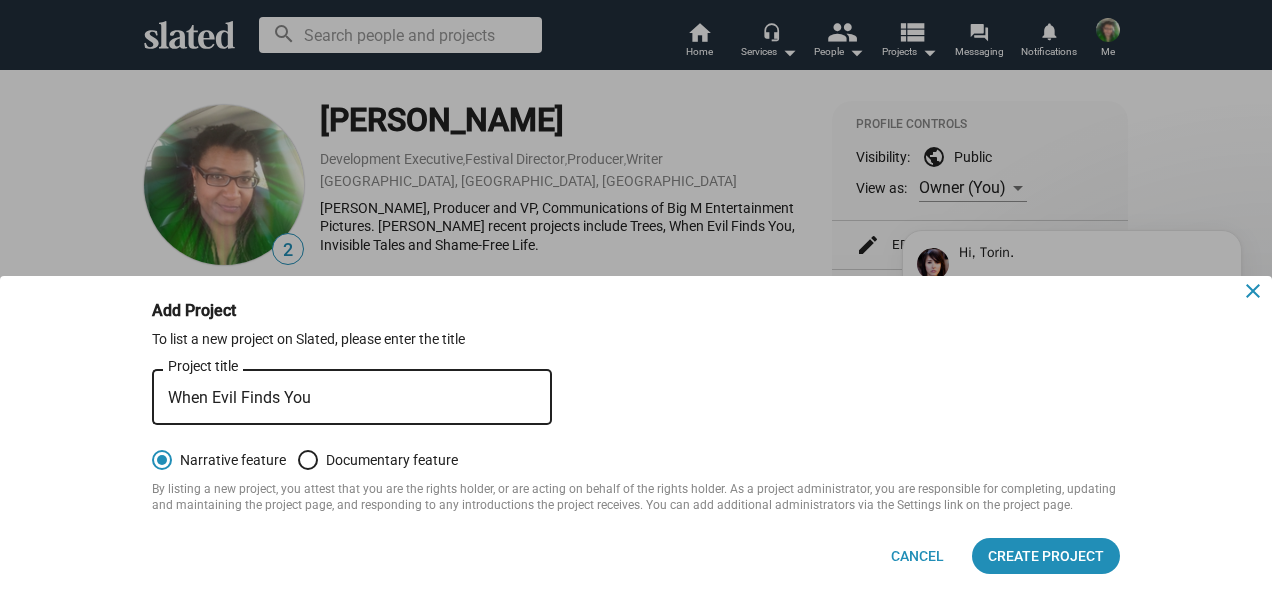 click on "close" at bounding box center (1253, 291) 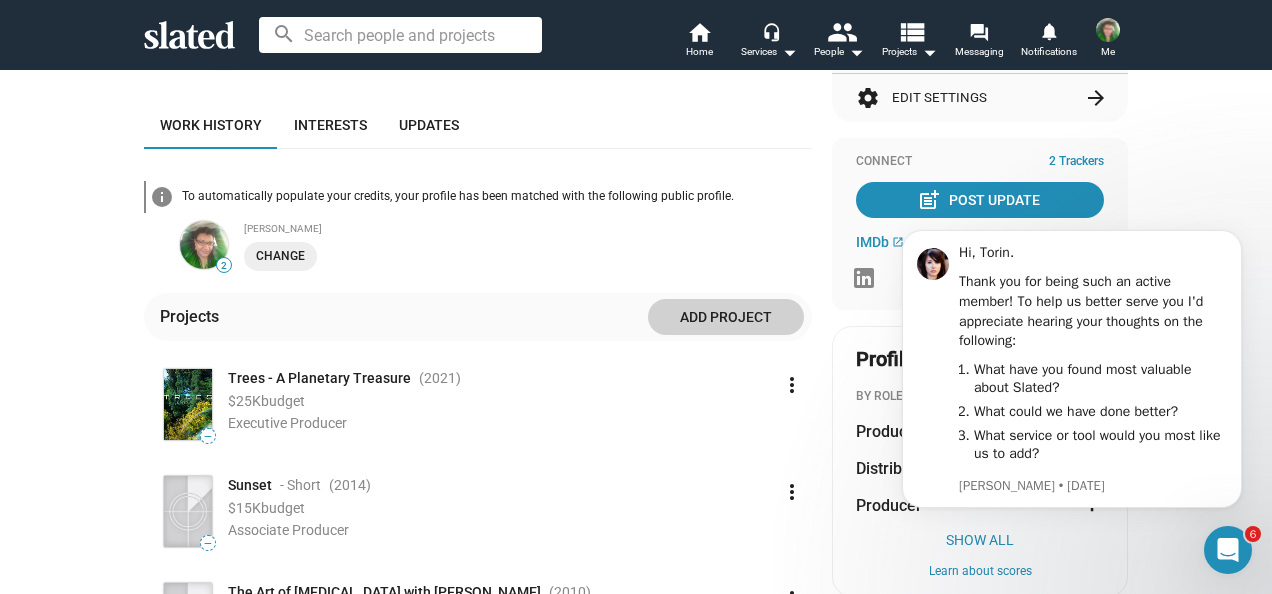 scroll, scrollTop: 223, scrollLeft: 0, axis: vertical 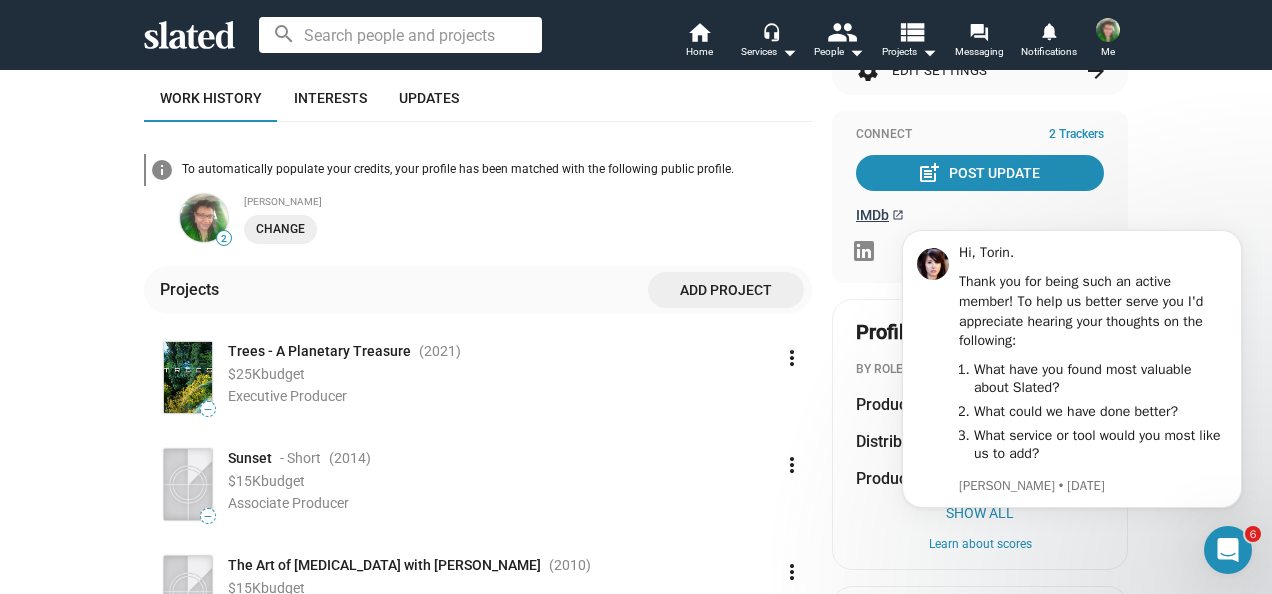 click on "IMDb" 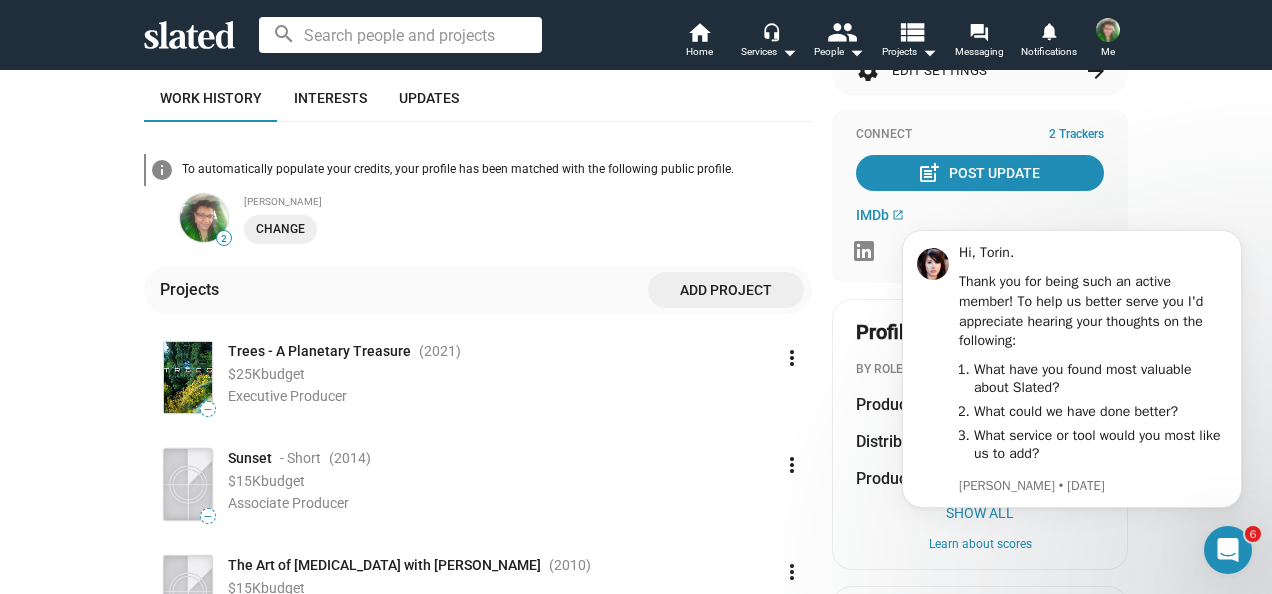 click on "2  Torin Lee  Development Executive ,  Festival Director ,  Producer ,  Writer Hartford, CT, US Torin Lee, Producer and VP, Communications of Big M Entertainment Pictures.
Ms. Lee’s recent projects include Trees, When Evil Finds You, Invisible Tales and Shame-Free Life. Work history Interests Updates info To automatically populate your credits, your profile has been matched with the following public profile. 2 Torin Lee Change  Projects  Add project  — Trees - A Planetary Treasure (2021 ) $25K  budget  Executive Producer  more_vert — Sunset - Short (2014 ) $15K  budget  Associate Producer  more_vert — The Art of Yoga: Therapy with Anasuya (2010 ) $15K  budget  Associate Producer  more_vert Companies  Add Company  9 Big M Entertainment (us) 12  films Producer  (Jun 2010 -  Present )  more_vert Profile Controls  Visibility:  public Public View as: Owner (You) edit  Edit Profile  arrow_forward settings  Edit Settings  arrow_forward  Connect  2 Trackers post_add  Post Update  IMDb   open_in_new 2 2 1 1" at bounding box center (636, 452) 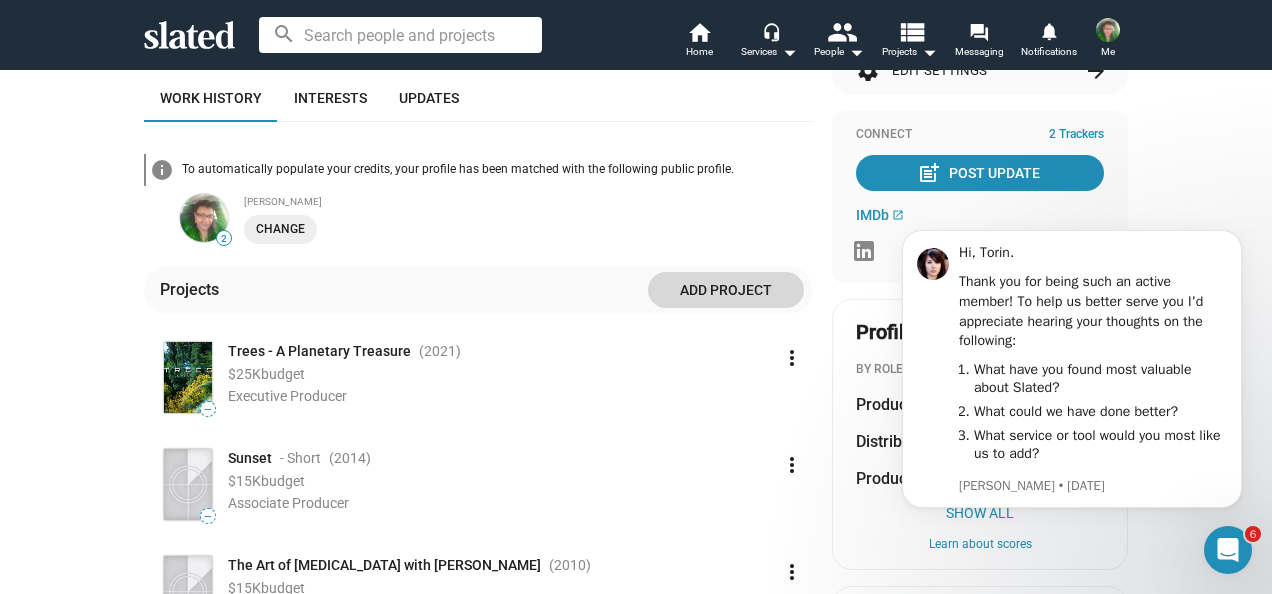 click on "Add project" 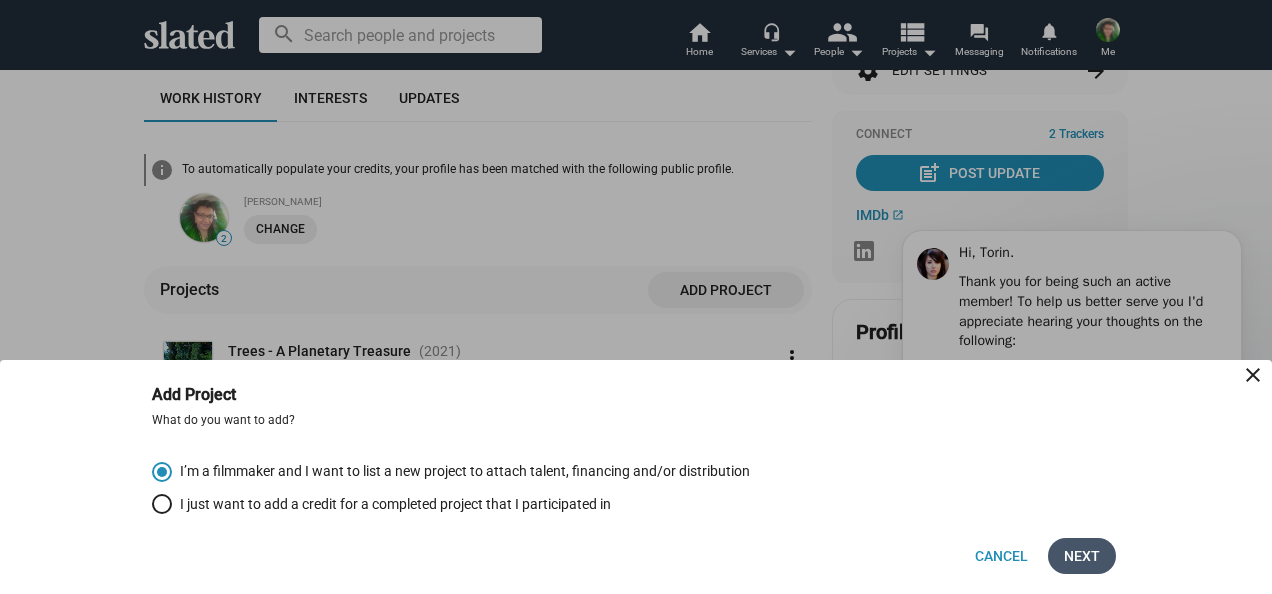 click on "Next" at bounding box center (1082, 556) 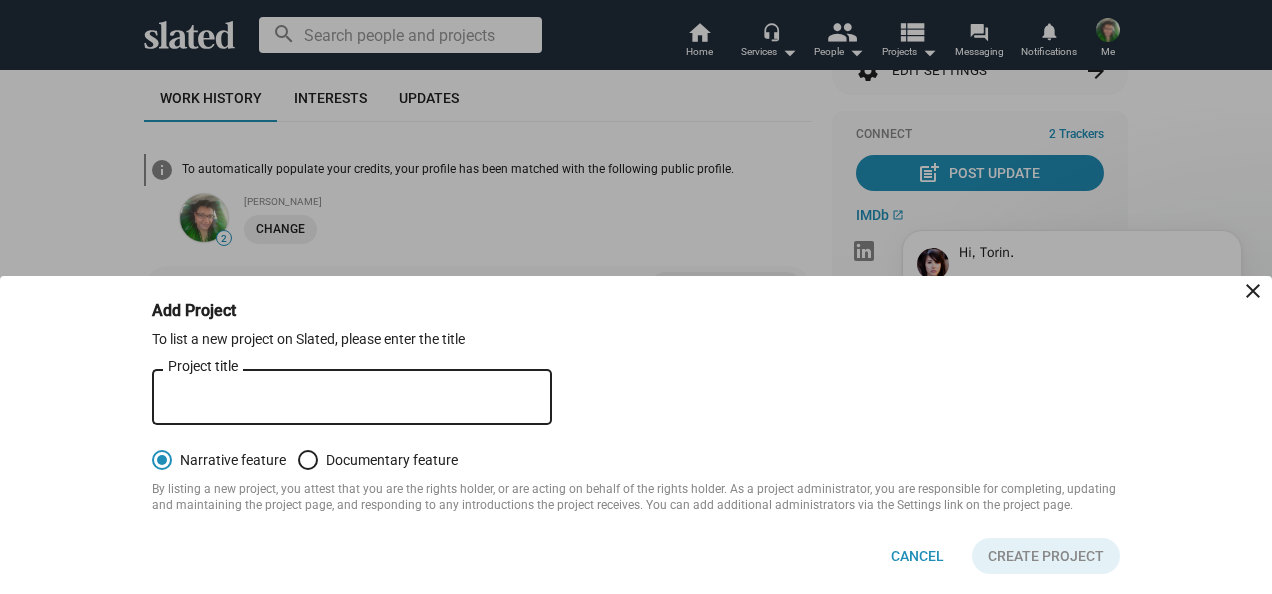 click on "Project title" at bounding box center (352, 394) 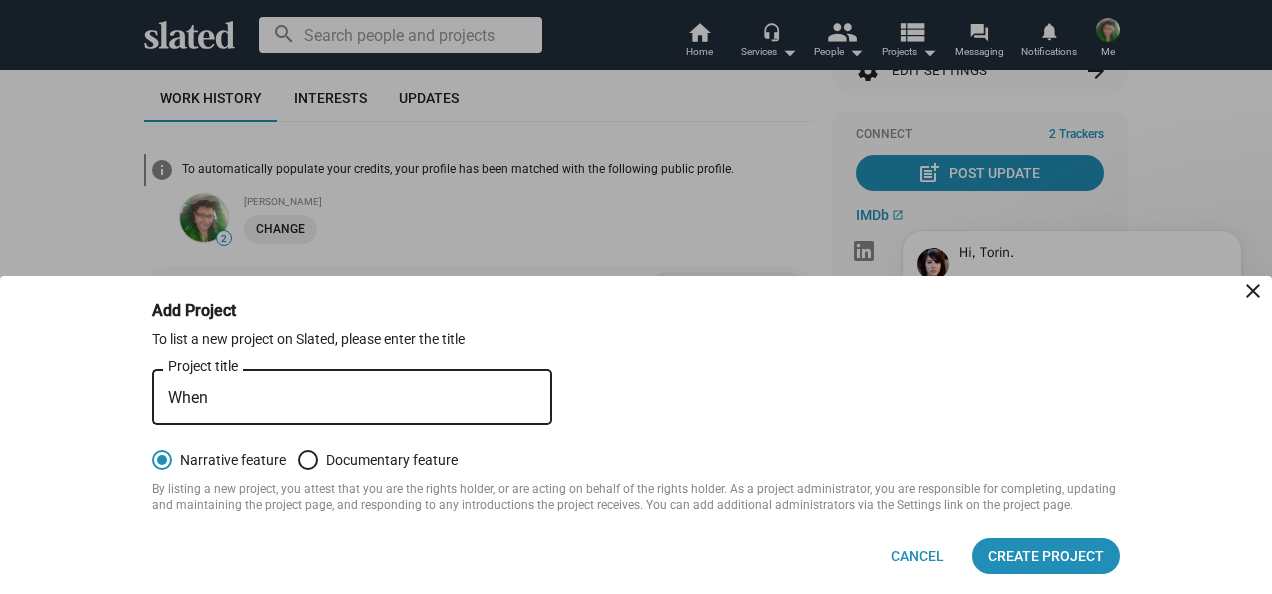 type on "When Evil Finds You" 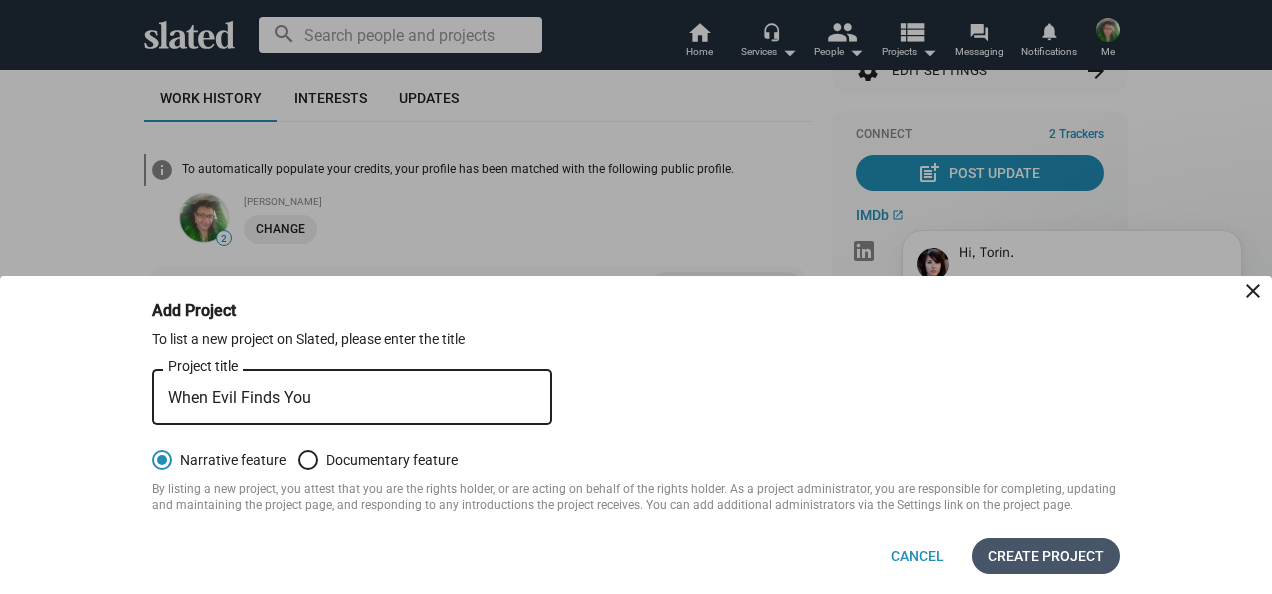 click on "Create project" at bounding box center [1046, 556] 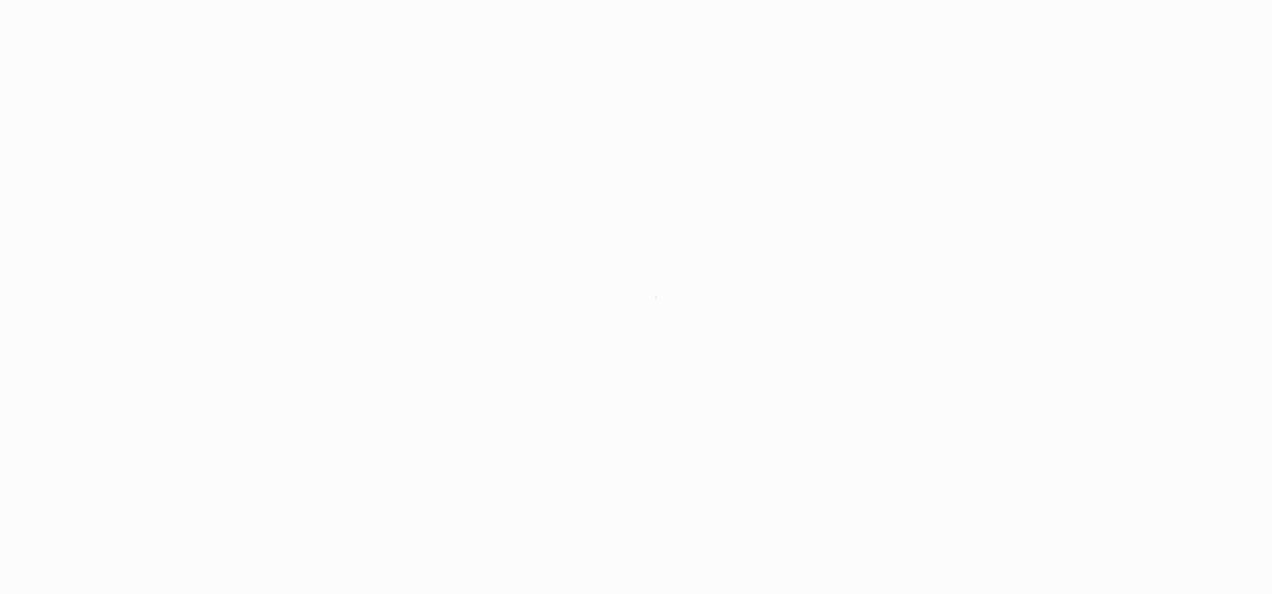 scroll, scrollTop: 0, scrollLeft: 0, axis: both 